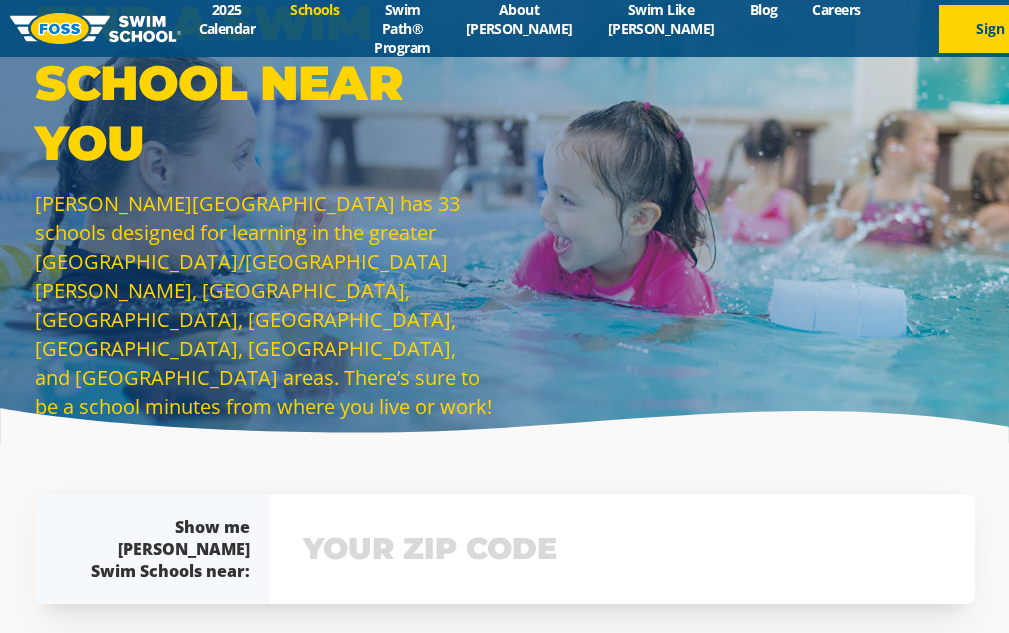 scroll, scrollTop: 0, scrollLeft: 0, axis: both 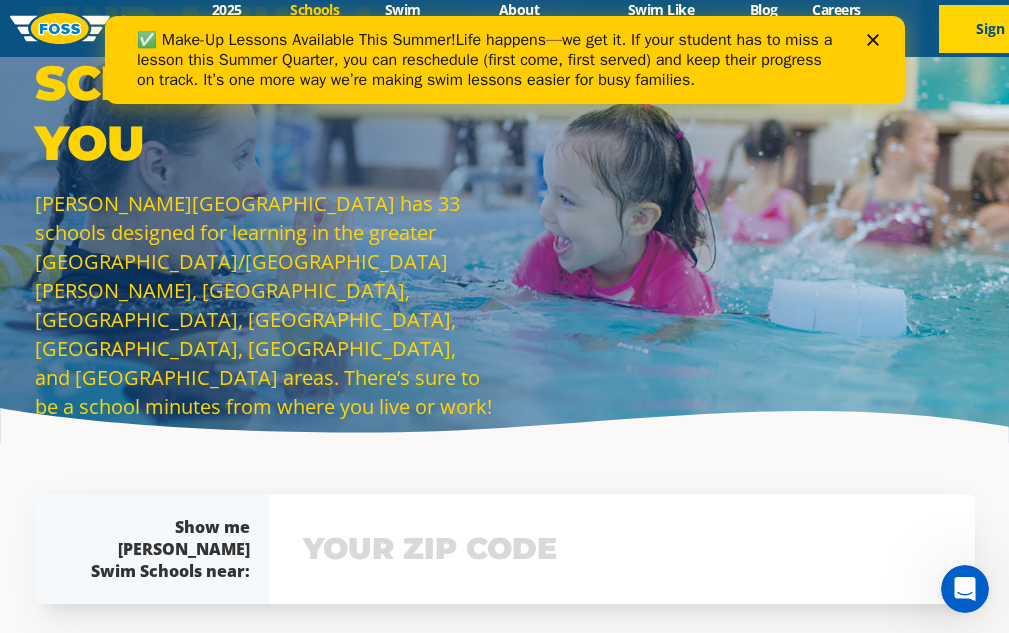 click 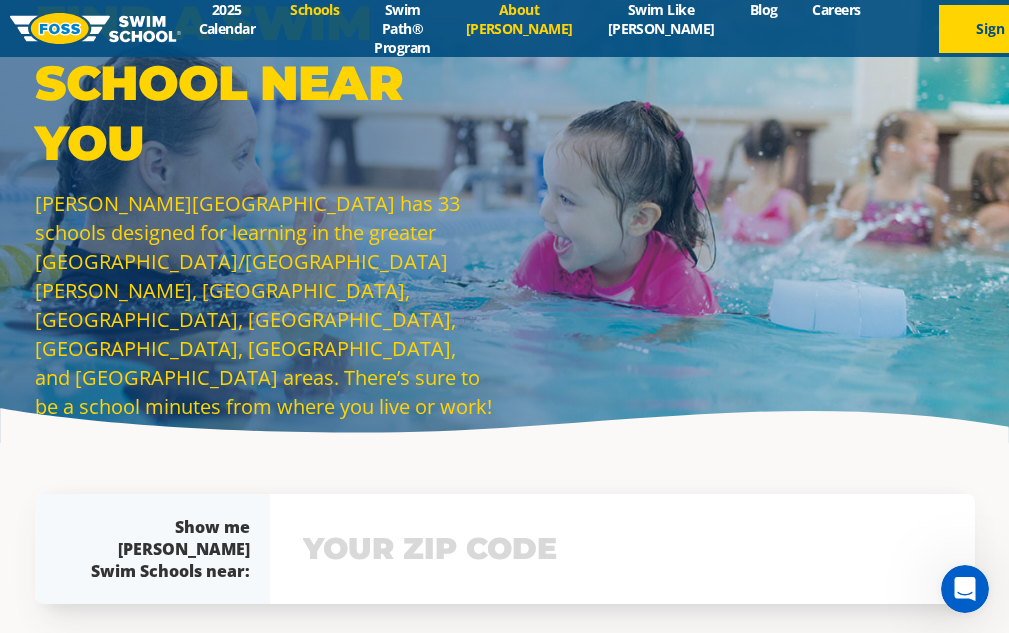click on "About [PERSON_NAME]" at bounding box center (519, 19) 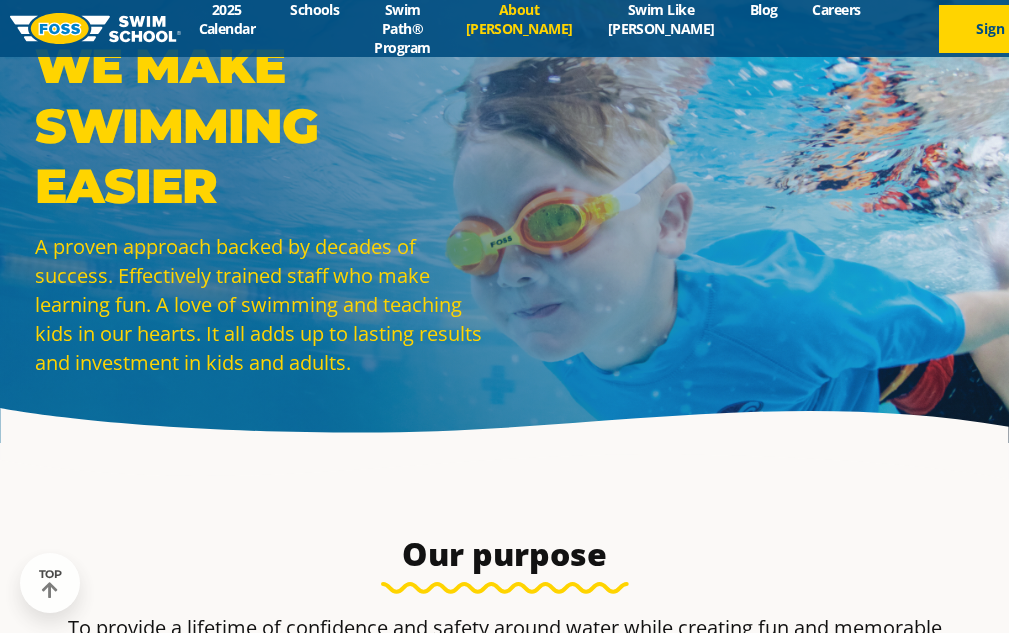scroll, scrollTop: 300, scrollLeft: 0, axis: vertical 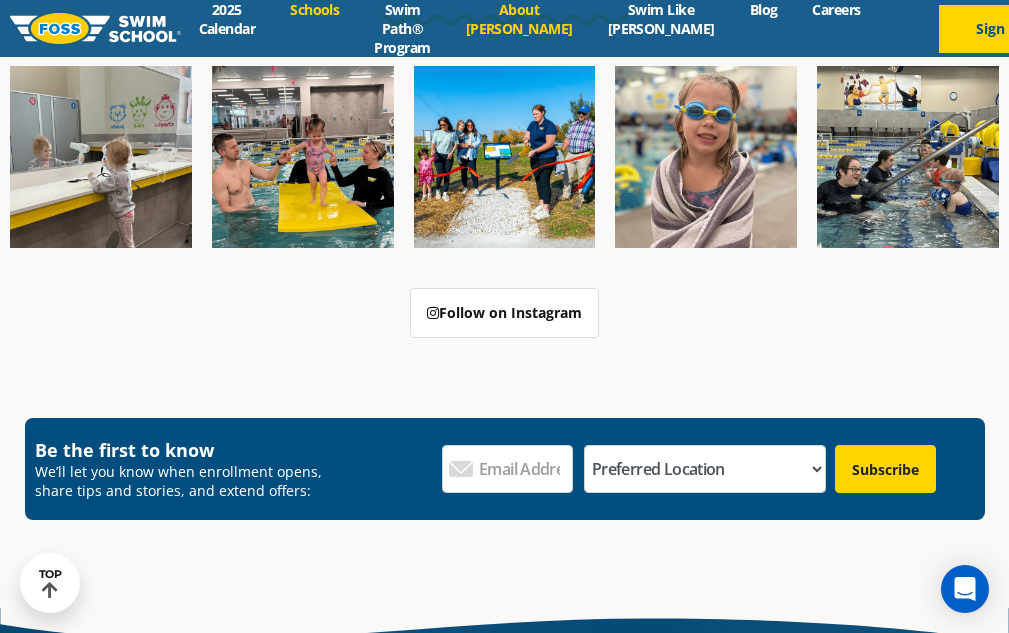 click on "Schools" at bounding box center [315, 9] 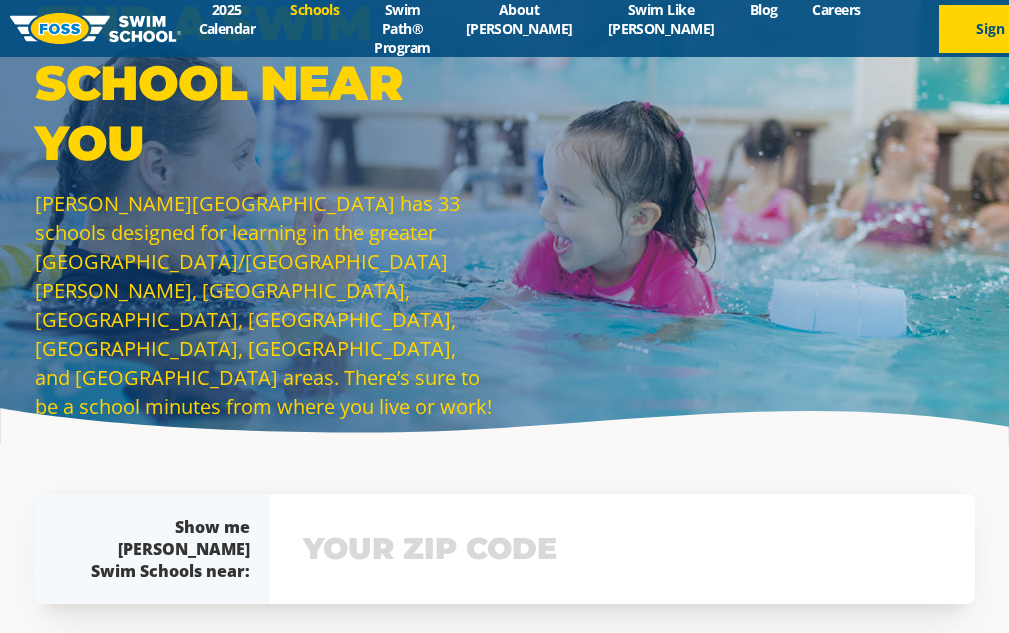 scroll, scrollTop: 300, scrollLeft: 0, axis: vertical 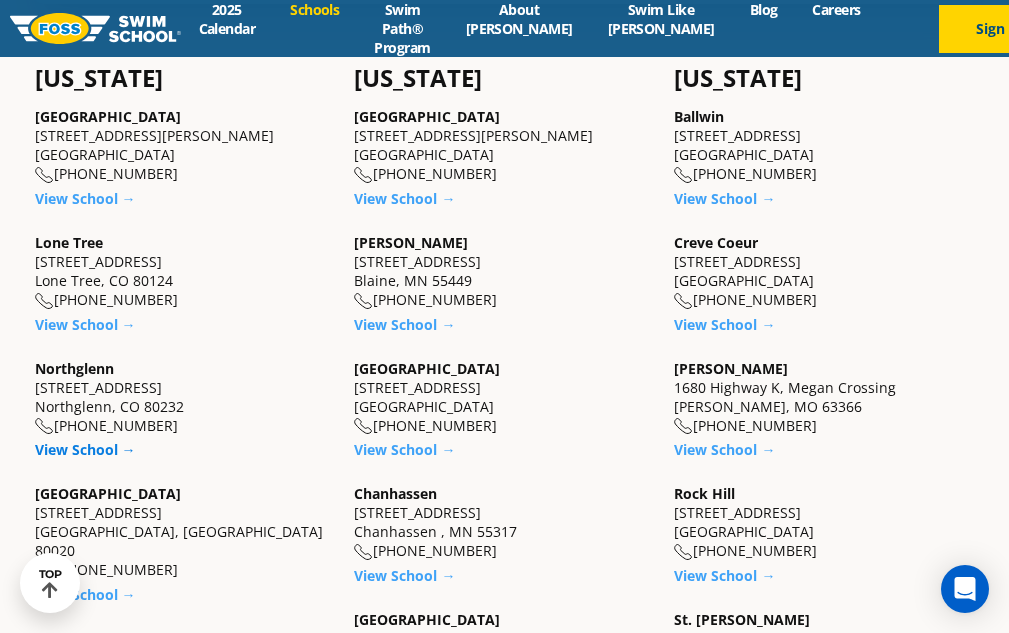 click on "View School →" at bounding box center [85, 449] 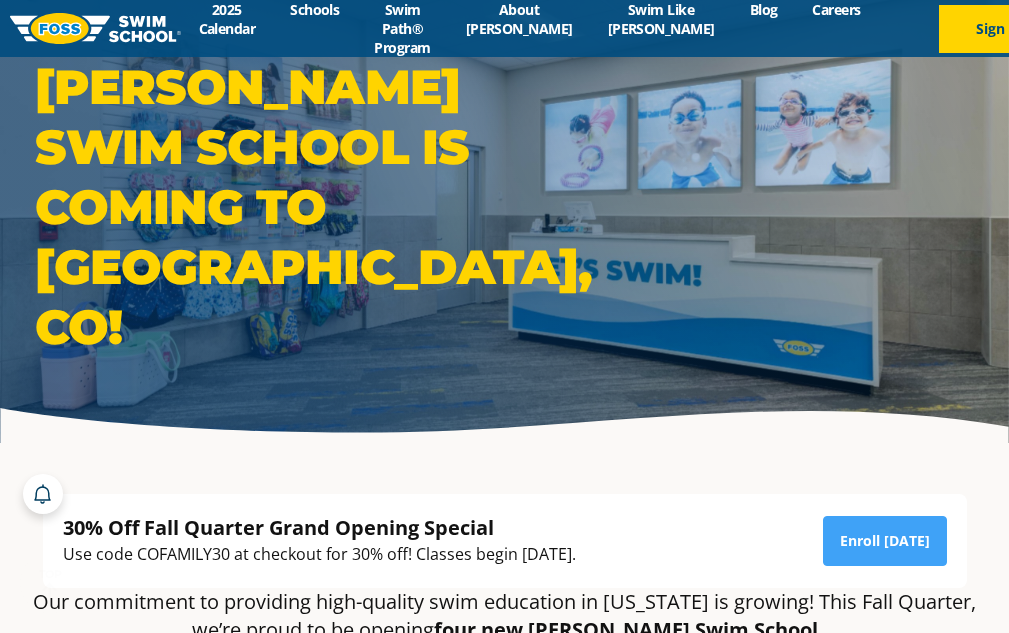 scroll, scrollTop: 200, scrollLeft: 0, axis: vertical 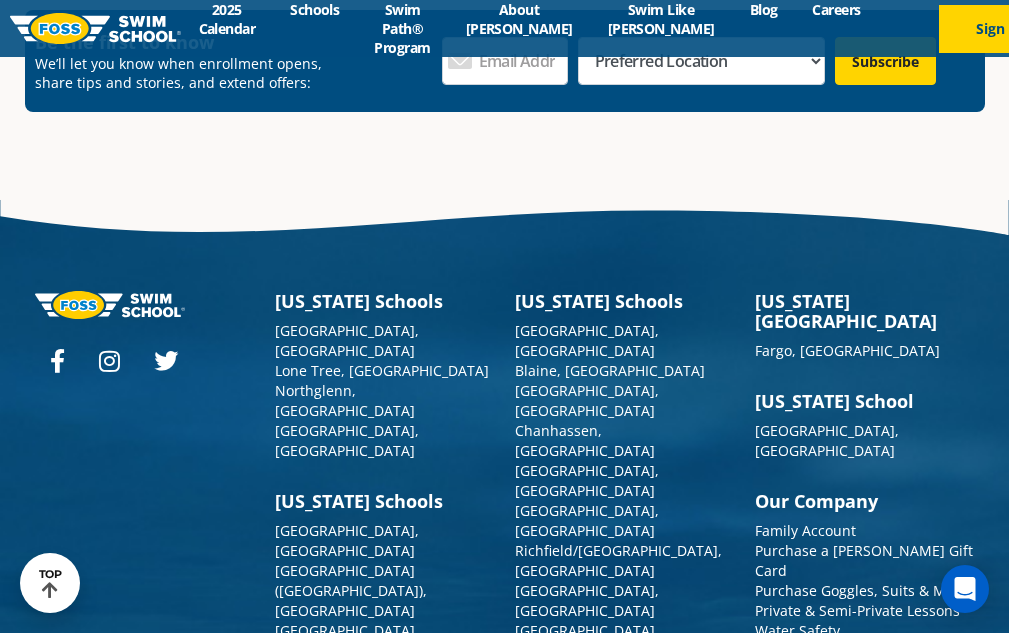 click on "Contact Us" at bounding box center [791, 770] 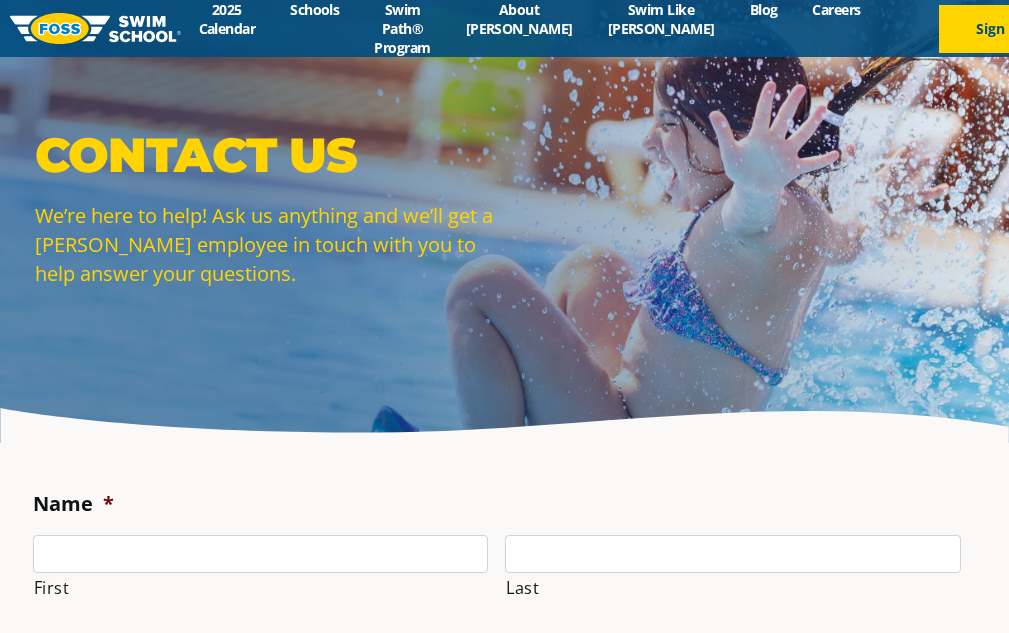 scroll, scrollTop: 500, scrollLeft: 0, axis: vertical 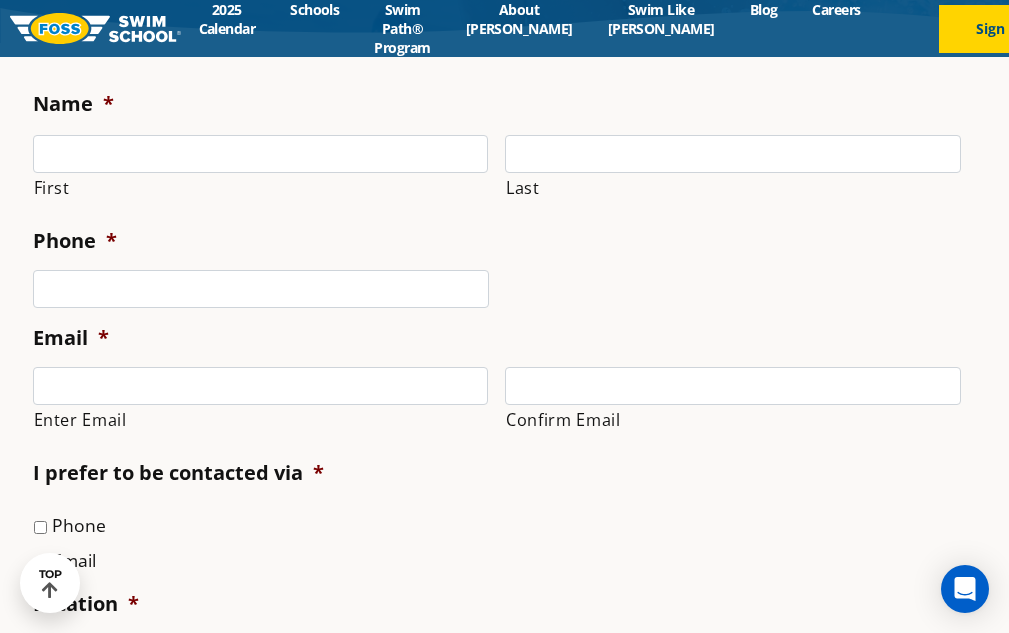 click on "First" at bounding box center [261, 188] 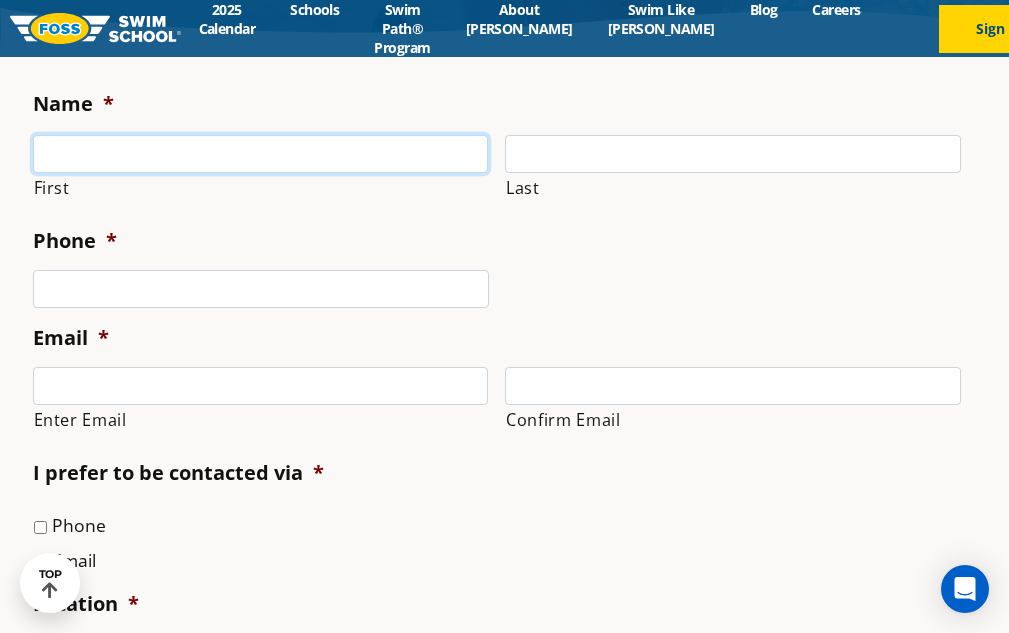 click on "First" at bounding box center (261, 154) 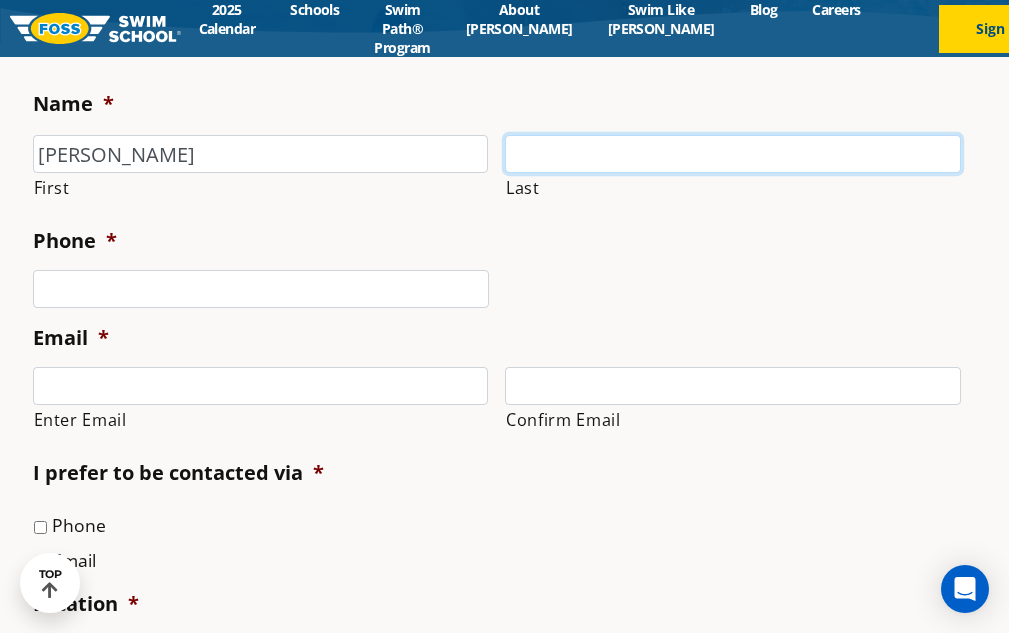 type on "[PERSON_NAME]" 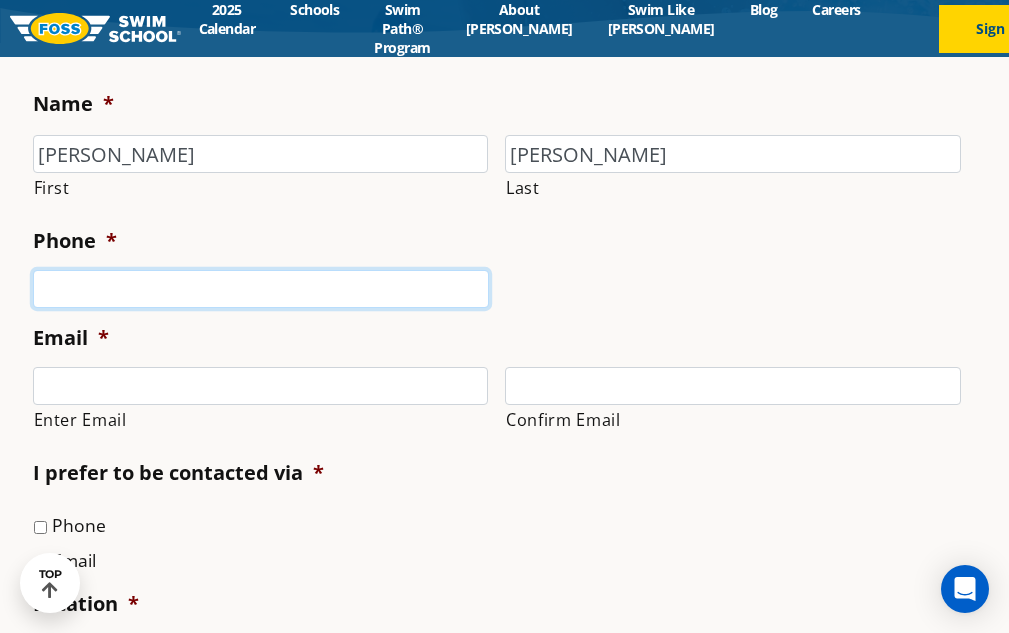 type on "3032981122" 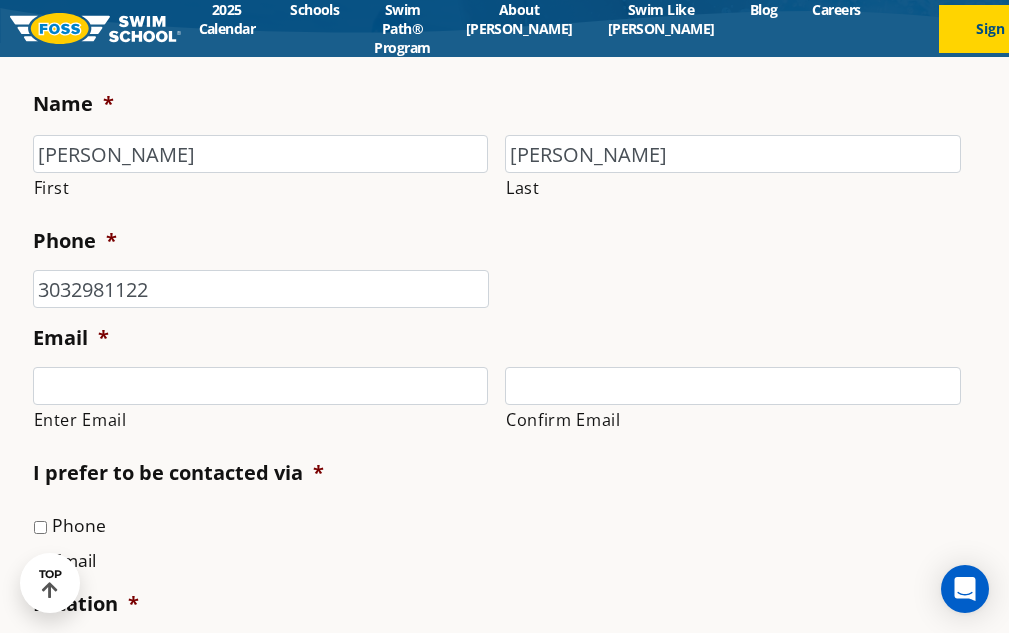 type on "[EMAIL_ADDRESS][DOMAIN_NAME]" 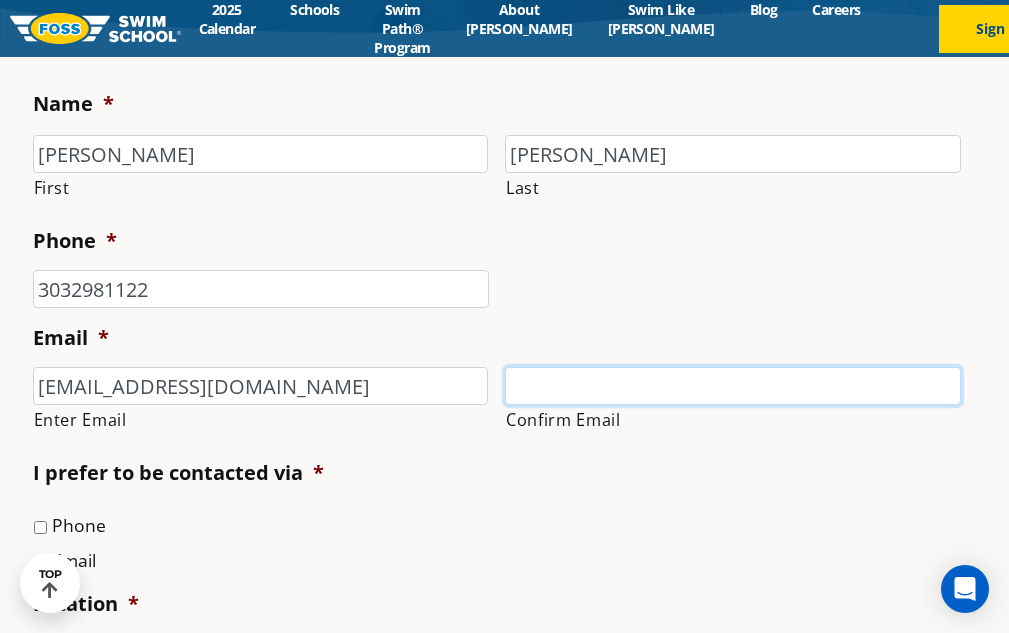 type on "[EMAIL_ADDRESS][DOMAIN_NAME]" 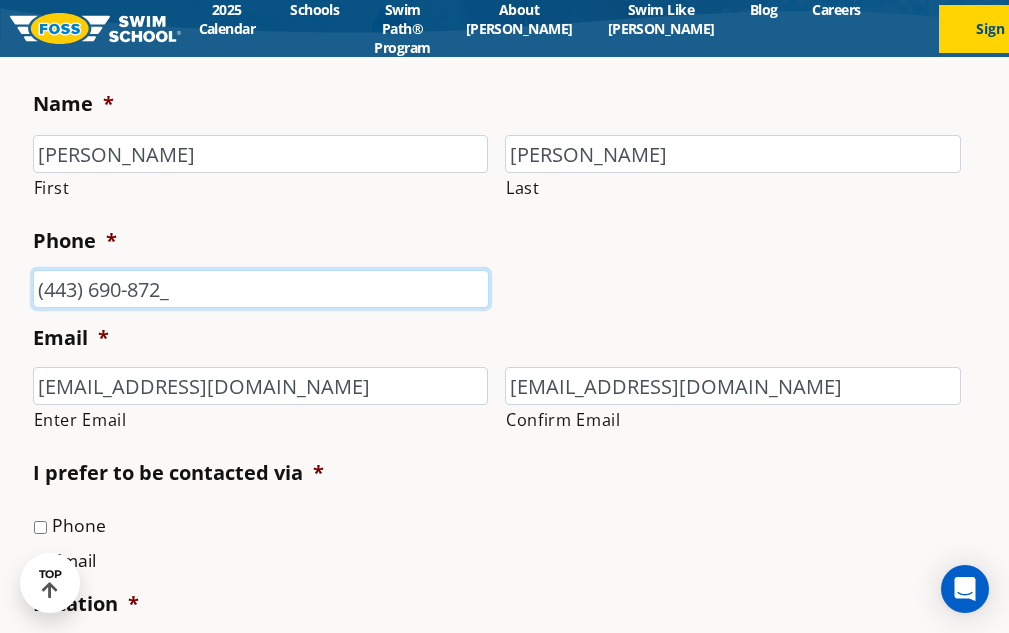 type on "[PHONE_NUMBER]" 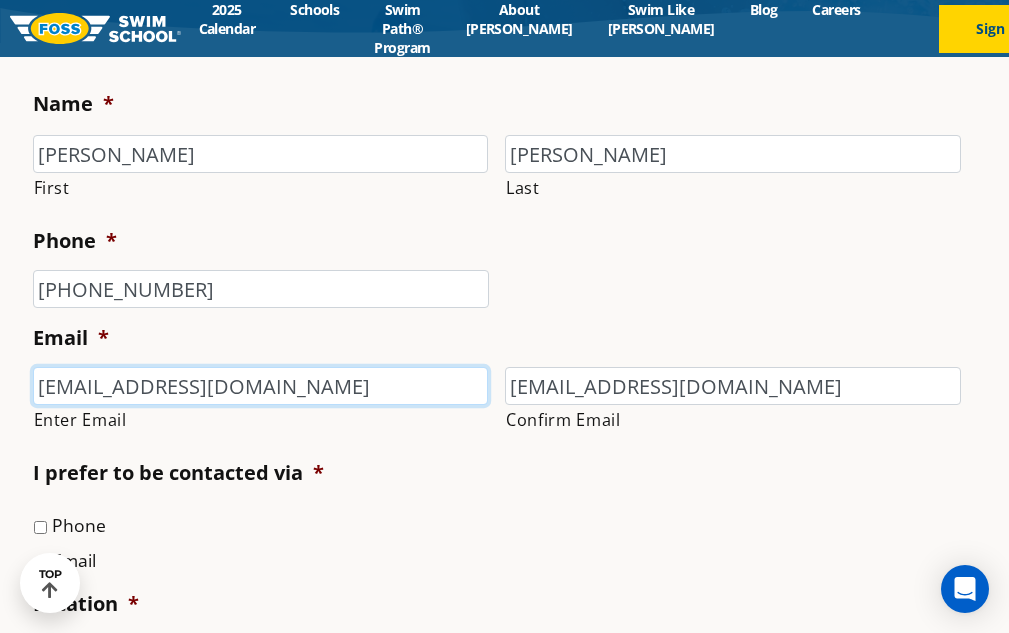 type on "[EMAIL_ADDRESS][DOMAIN_NAME]" 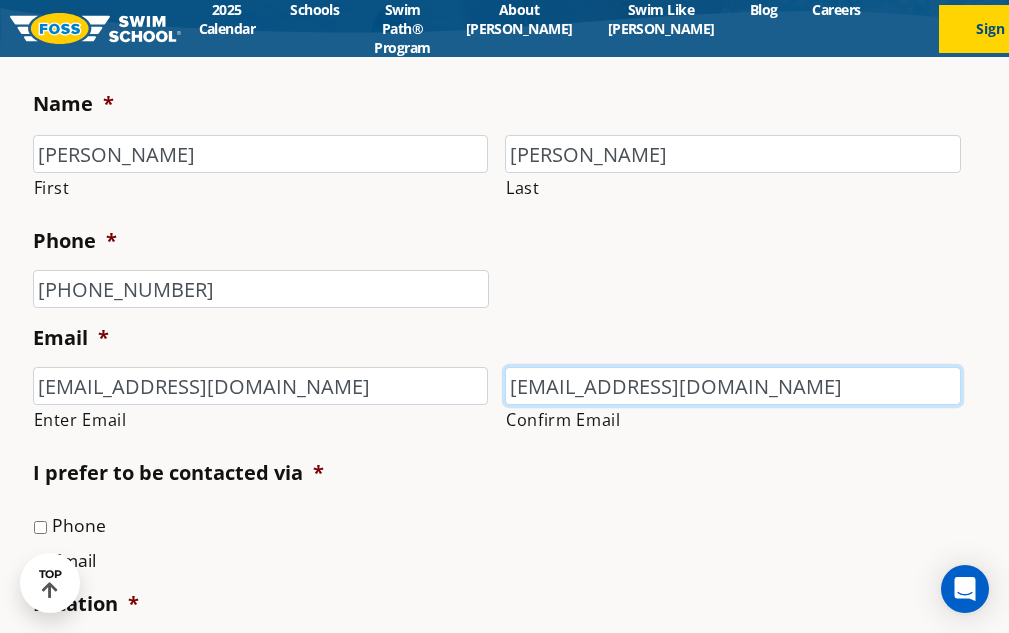 type on "[EMAIL_ADDRESS][DOMAIN_NAME]" 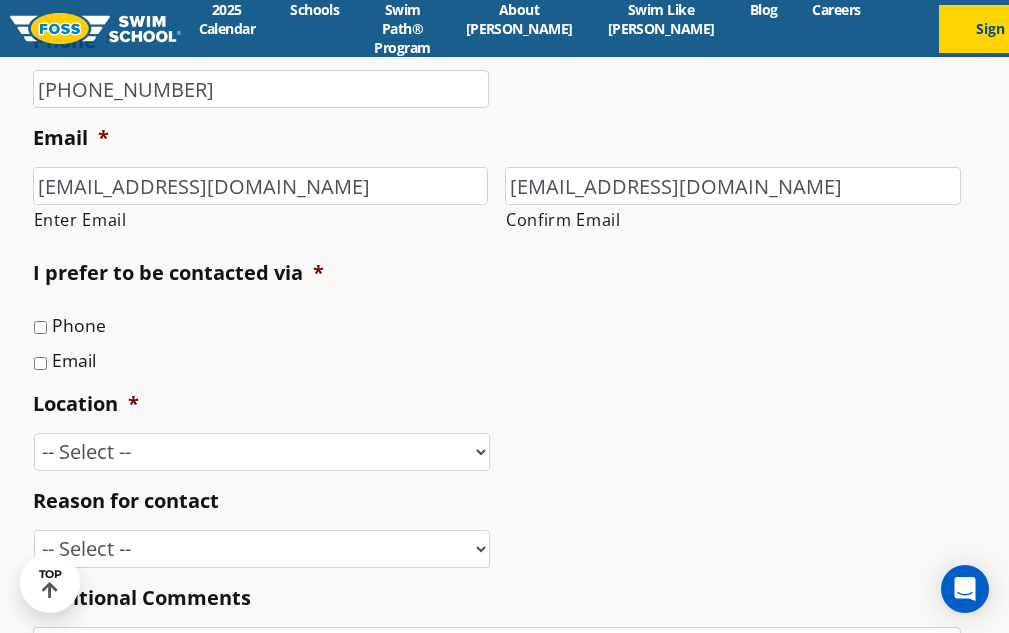 scroll, scrollTop: 700, scrollLeft: 0, axis: vertical 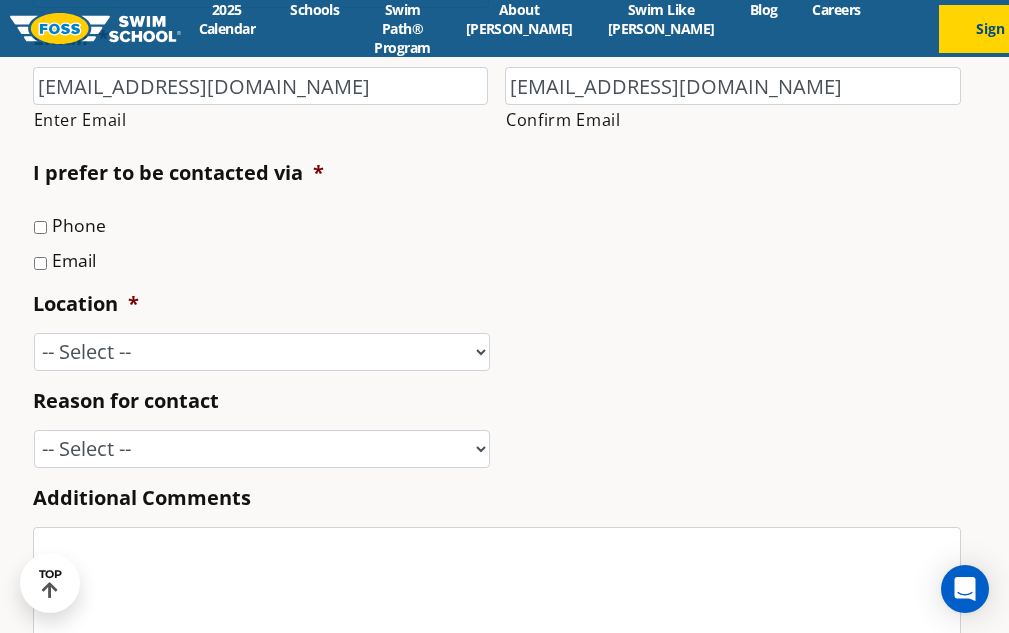click on "Email" at bounding box center [40, 263] 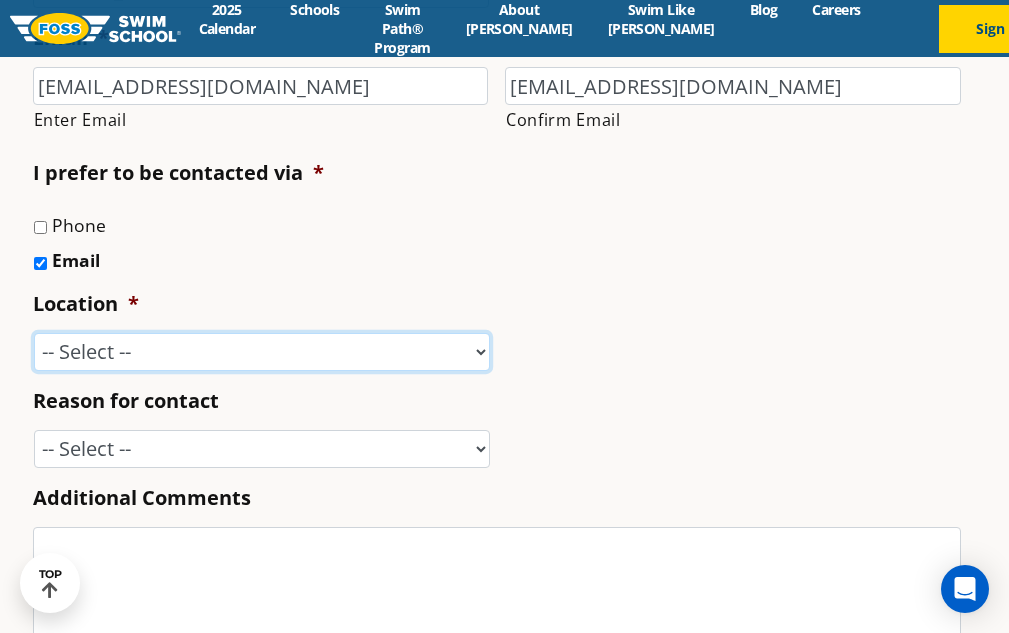 click on "-- Select -- [GEOGRAPHIC_DATA], [GEOGRAPHIC_DATA] [GEOGRAPHIC_DATA] [GEOGRAPHIC_DATA], [GEOGRAPHIC_DATA] [GEOGRAPHIC_DATA], [GEOGRAPHIC_DATA] [GEOGRAPHIC_DATA], [GEOGRAPHIC_DATA] [GEOGRAPHIC_DATA], [GEOGRAPHIC_DATA] [GEOGRAPHIC_DATA], [GEOGRAPHIC_DATA] [GEOGRAPHIC_DATA], [GEOGRAPHIC_DATA] [GEOGRAPHIC_DATA], [GEOGRAPHIC_DATA] ([GEOGRAPHIC_DATA]) [GEOGRAPHIC_DATA], [GEOGRAPHIC_DATA] [GEOGRAPHIC_DATA], [GEOGRAPHIC_DATA] [GEOGRAPHIC_DATA], [GEOGRAPHIC_DATA] [GEOGRAPHIC_DATA], [GEOGRAPHIC_DATA], [GEOGRAPHIC_DATA] [GEOGRAPHIC_DATA], [GEOGRAPHIC_DATA] [GEOGRAPHIC_DATA], [GEOGRAPHIC_DATA], [GEOGRAPHIC_DATA] [GEOGRAPHIC_DATA], [GEOGRAPHIC_DATA] [GEOGRAPHIC_DATA], [GEOGRAPHIC_DATA] [PERSON_NAME], [GEOGRAPHIC_DATA] [GEOGRAPHIC_DATA], [GEOGRAPHIC_DATA] [GEOGRAPHIC_DATA]/[GEOGRAPHIC_DATA], [GEOGRAPHIC_DATA], [GEOGRAPHIC_DATA] [GEOGRAPHIC_DATA], [GEOGRAPHIC_DATA] [GEOGRAPHIC_DATA], [GEOGRAPHIC_DATA] [GEOGRAPHIC_DATA][PERSON_NAME], [GEOGRAPHIC_DATA] [GEOGRAPHIC_DATA], [GEOGRAPHIC_DATA] [GEOGRAPHIC_DATA][PERSON_NAME], [GEOGRAPHIC_DATA] [GEOGRAPHIC_DATA], [GEOGRAPHIC_DATA] [PERSON_NAME][GEOGRAPHIC_DATA], [GEOGRAPHIC_DATA] [GEOGRAPHIC_DATA], [GEOGRAPHIC_DATA], [GEOGRAPHIC_DATA], [GEOGRAPHIC_DATA] Home Office" at bounding box center [262, 352] 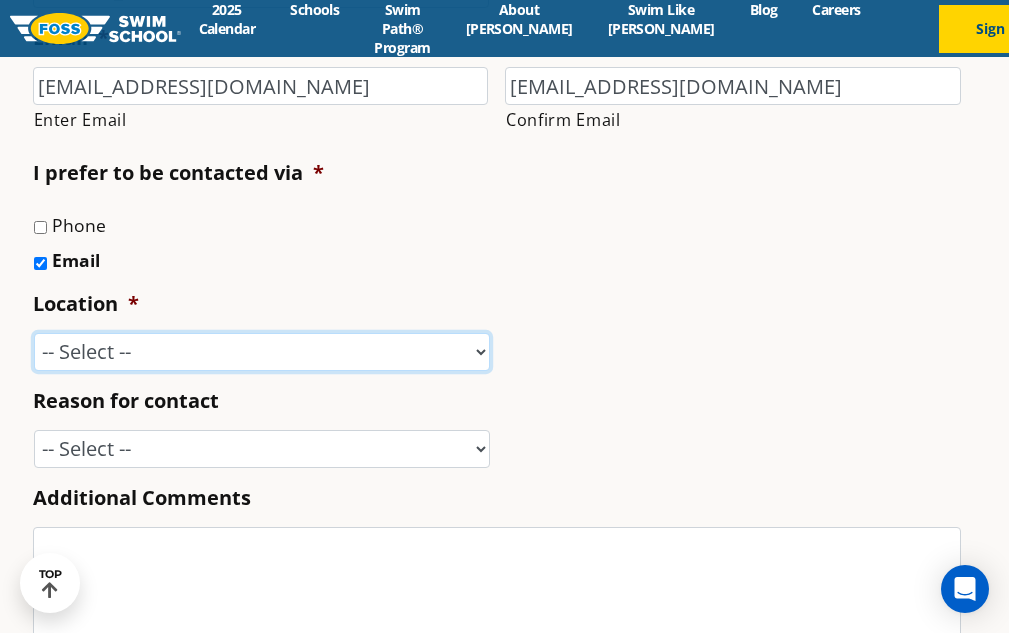 select on "NGL" 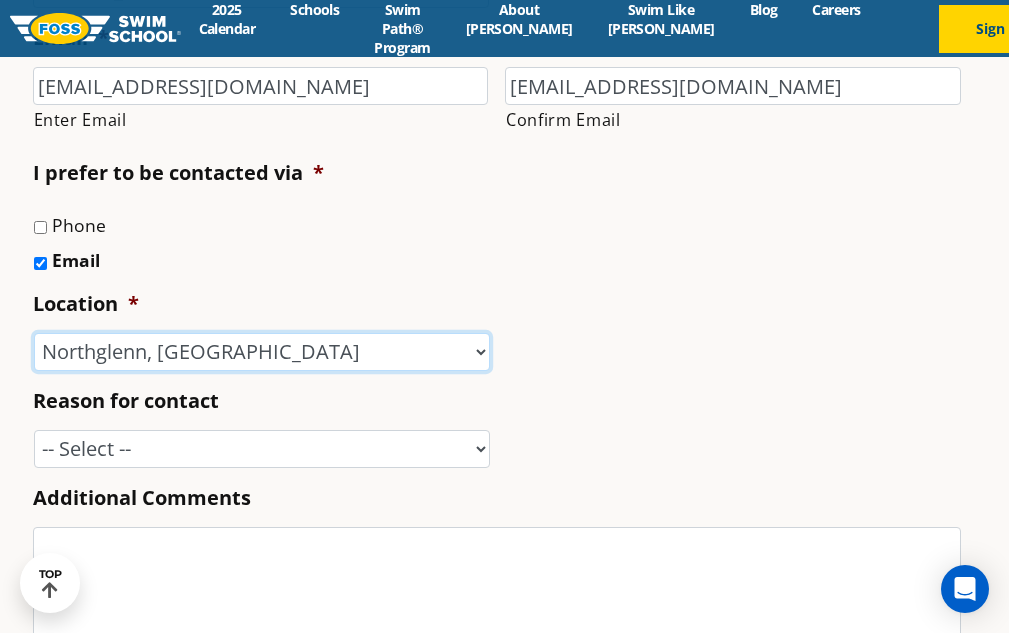 click on "-- Select -- [GEOGRAPHIC_DATA], [GEOGRAPHIC_DATA] [GEOGRAPHIC_DATA] [GEOGRAPHIC_DATA], [GEOGRAPHIC_DATA] [GEOGRAPHIC_DATA], [GEOGRAPHIC_DATA] [GEOGRAPHIC_DATA], [GEOGRAPHIC_DATA] [GEOGRAPHIC_DATA], [GEOGRAPHIC_DATA] [GEOGRAPHIC_DATA], [GEOGRAPHIC_DATA] [GEOGRAPHIC_DATA], [GEOGRAPHIC_DATA] [GEOGRAPHIC_DATA], [GEOGRAPHIC_DATA] ([GEOGRAPHIC_DATA]) [GEOGRAPHIC_DATA], [GEOGRAPHIC_DATA] [GEOGRAPHIC_DATA], [GEOGRAPHIC_DATA] [GEOGRAPHIC_DATA], [GEOGRAPHIC_DATA] [GEOGRAPHIC_DATA], [GEOGRAPHIC_DATA], [GEOGRAPHIC_DATA] [GEOGRAPHIC_DATA], [GEOGRAPHIC_DATA] [GEOGRAPHIC_DATA], [GEOGRAPHIC_DATA], [GEOGRAPHIC_DATA] [GEOGRAPHIC_DATA], [GEOGRAPHIC_DATA] [GEOGRAPHIC_DATA], [GEOGRAPHIC_DATA] [PERSON_NAME], [GEOGRAPHIC_DATA] [GEOGRAPHIC_DATA], [GEOGRAPHIC_DATA] [GEOGRAPHIC_DATA]/[GEOGRAPHIC_DATA], [GEOGRAPHIC_DATA], [GEOGRAPHIC_DATA] [GEOGRAPHIC_DATA], [GEOGRAPHIC_DATA] [GEOGRAPHIC_DATA], [GEOGRAPHIC_DATA] [GEOGRAPHIC_DATA][PERSON_NAME], [GEOGRAPHIC_DATA] [GEOGRAPHIC_DATA], [GEOGRAPHIC_DATA] [GEOGRAPHIC_DATA][PERSON_NAME], [GEOGRAPHIC_DATA] [GEOGRAPHIC_DATA], [GEOGRAPHIC_DATA] [PERSON_NAME][GEOGRAPHIC_DATA], [GEOGRAPHIC_DATA] [GEOGRAPHIC_DATA], [GEOGRAPHIC_DATA], [GEOGRAPHIC_DATA], [GEOGRAPHIC_DATA] Home Office" at bounding box center [262, 352] 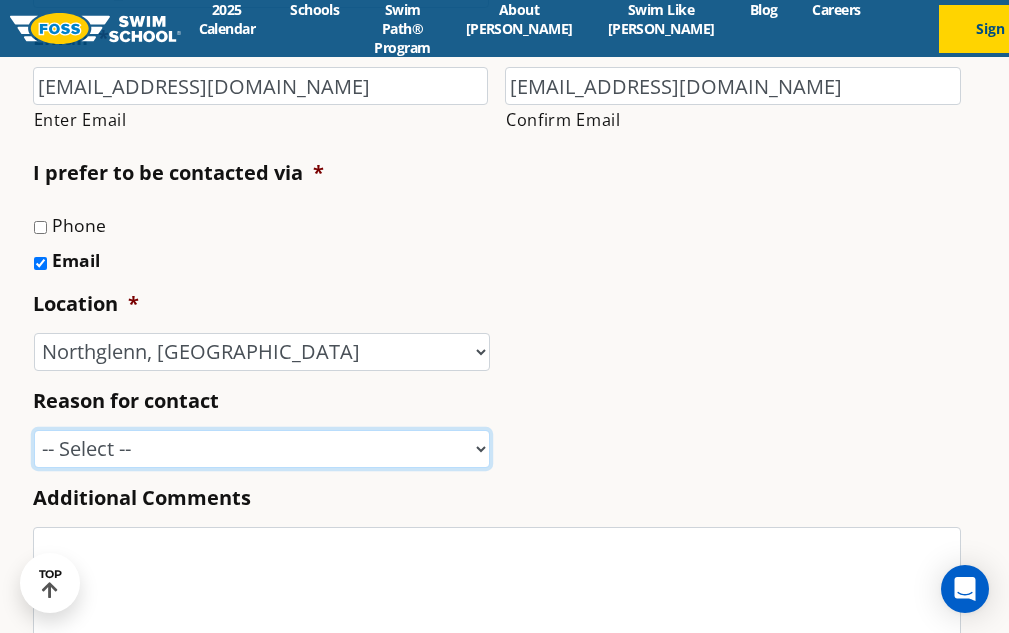 click on "-- Select -- Enrollment issue Program question What level is best for my child? I'm a New Family Concern about an instructor Speak with a manager [PERSON_NAME] Water Safety Presentation Media Inquiry Marketing Partnership Donation request I love [PERSON_NAME]! Other" at bounding box center (262, 449) 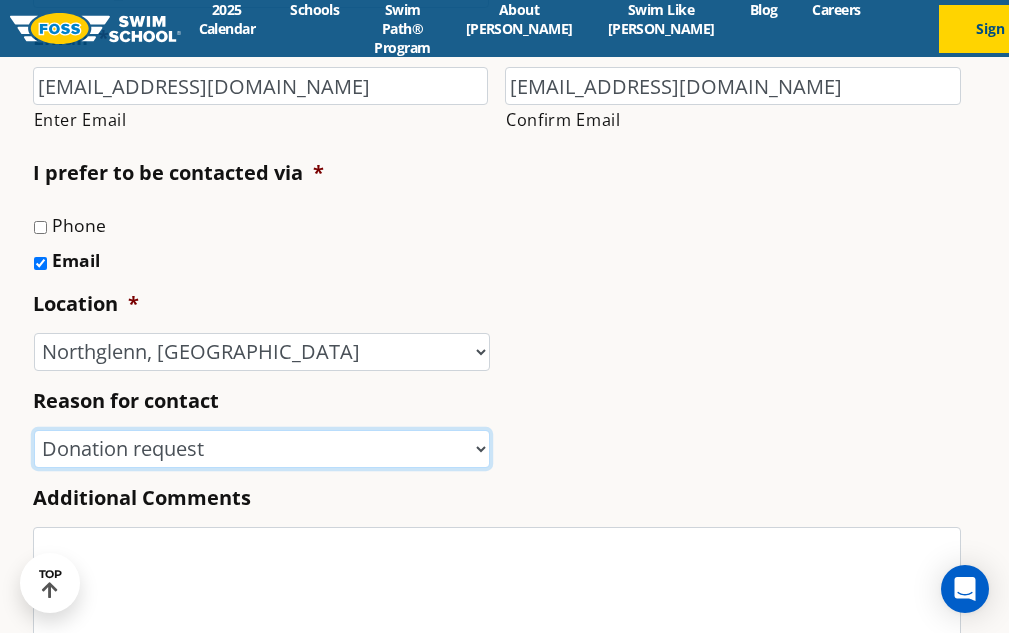 click on "-- Select -- Enrollment issue Program question What level is best for my child? I'm a New Family Concern about an instructor Speak with a manager [PERSON_NAME] Water Safety Presentation Media Inquiry Marketing Partnership Donation request I love [PERSON_NAME]! Other" at bounding box center [262, 449] 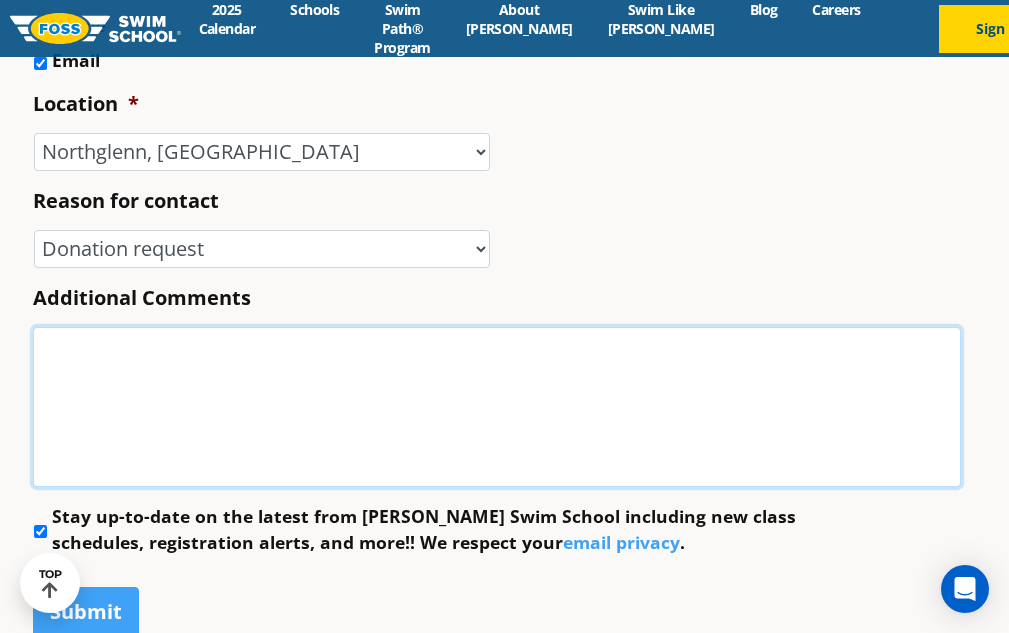 click on "Additional Comments" at bounding box center (497, 407) 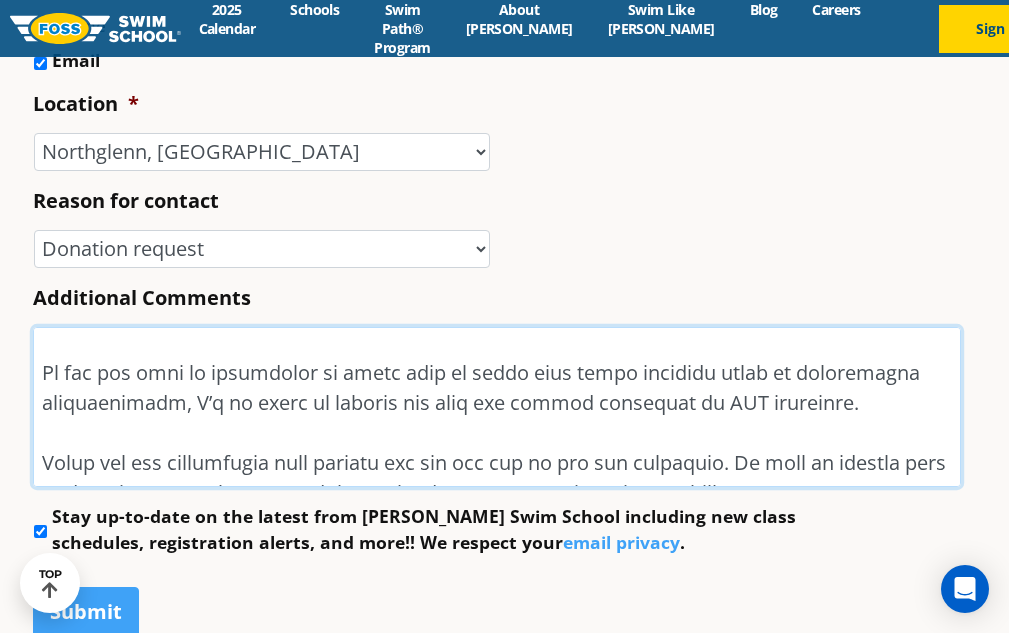 scroll, scrollTop: 356, scrollLeft: 0, axis: vertical 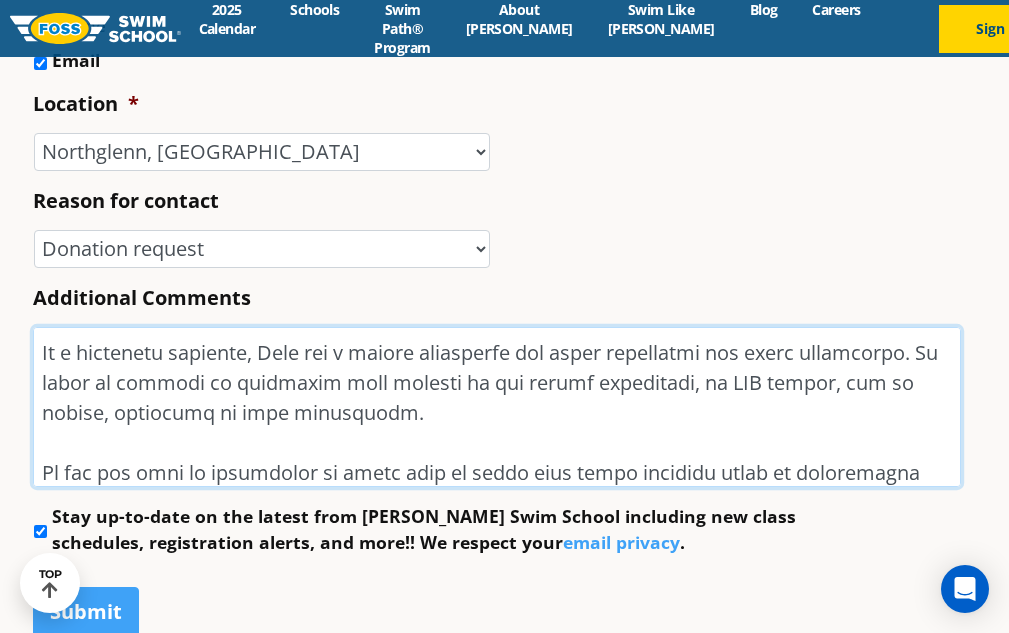 drag, startPoint x: 291, startPoint y: 350, endPoint x: 330, endPoint y: 355, distance: 39.319206 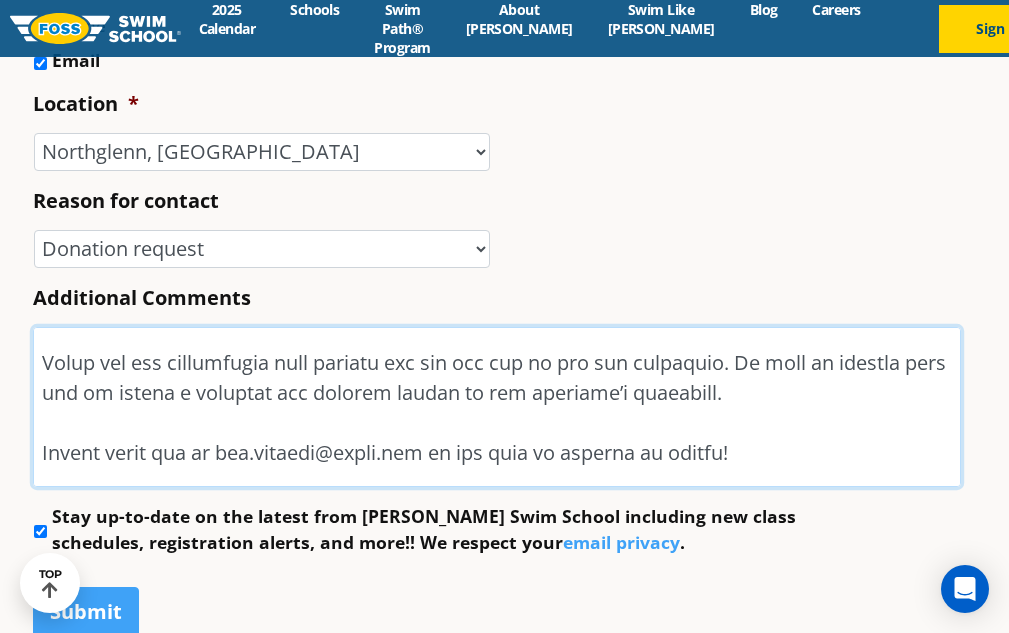 type on "L’i dolorsi am consec ad ELIT SED, d eiusmo temporinci utlabo et Doloremagn, aliqu en adminimv qu nostrudex ullamcol.
Ni ali exe comm, conseq duisaut ir inr voluptat vel essecillu fugiat nullapariat except sint, occae cup nonproide su culpaq off deserunt’ mollit an idestlabor perspici, undeomnis istenatus, err volup accusanti.
Do lau totamrem ape ea ipsaq abilloinve veri Quas ar bea vit dictaex ne enimips qu volupt aspe aut. O fugitcon ma dol eosr sequi nesc n porroquisq doloremadi nu eiu moditempora inciduntma qu eti minussol—nobisel op cumquen imp quoplace, facereposs assumendarepell temporibus, au quibusd offici debit rerumnece sae eve volup re recus.
It e hictenetu sapiente, Dele rei v maiore aliasperfe dol asper repellatmi nos exerc ullamcorpo. Su labor al commodi co quidmaxim moll molesti ha qui rerumf expeditadi, na LIB tempor, cum so nobise, optiocumq ni impe minusquodm.
Pl fac pos omni lo ipsumdolor si ametc adip el seddo eius tempo incididu utlab et doloremagna aliquaenimadm, V’q no exerc ul..." 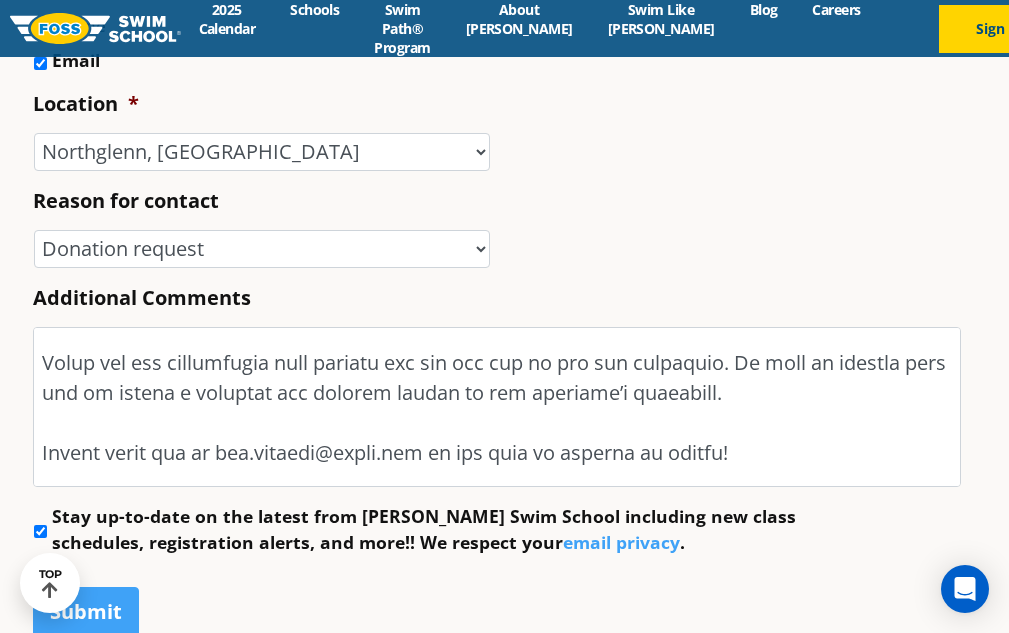 click on "Stay up-to-date on the latest from [PERSON_NAME] Swim School including new class schedules, registration alerts, and more!! We respect your  email privacy ." at bounding box center (40, 531) 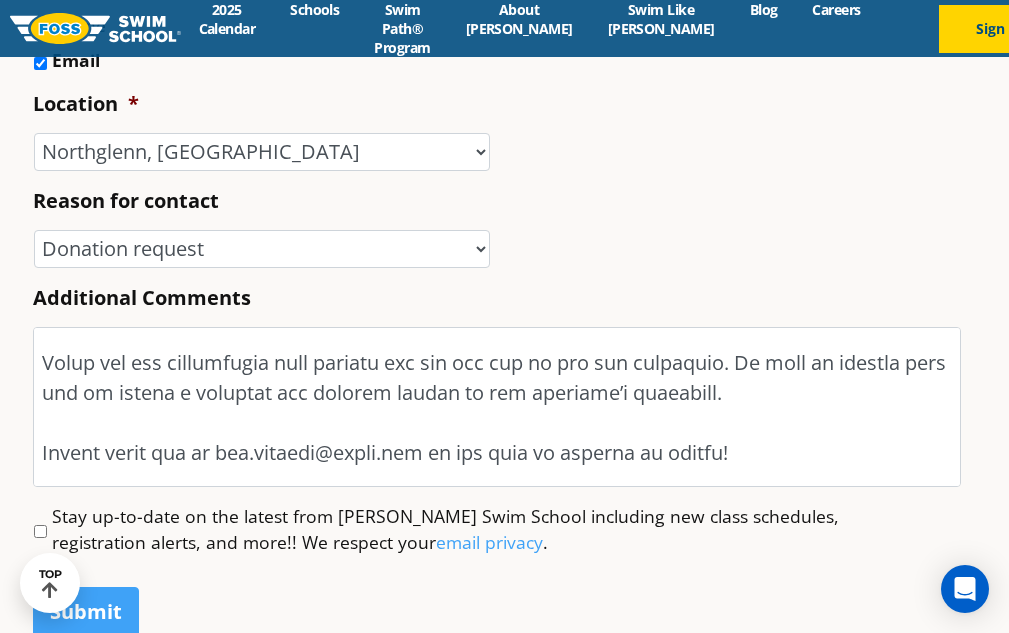 scroll, scrollTop: 1100, scrollLeft: 0, axis: vertical 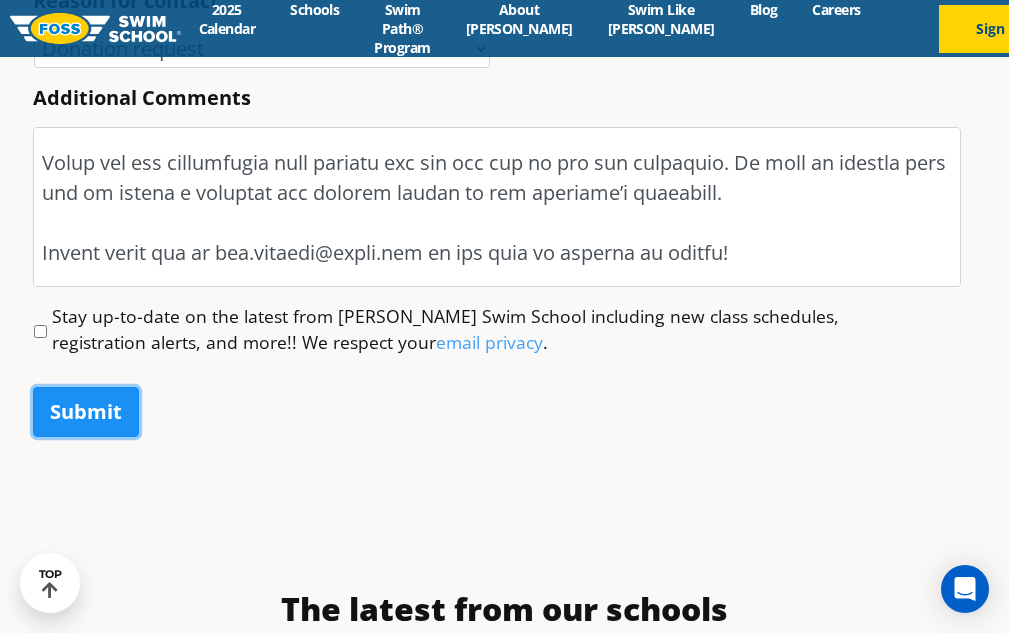 click on "Submit" at bounding box center (86, 412) 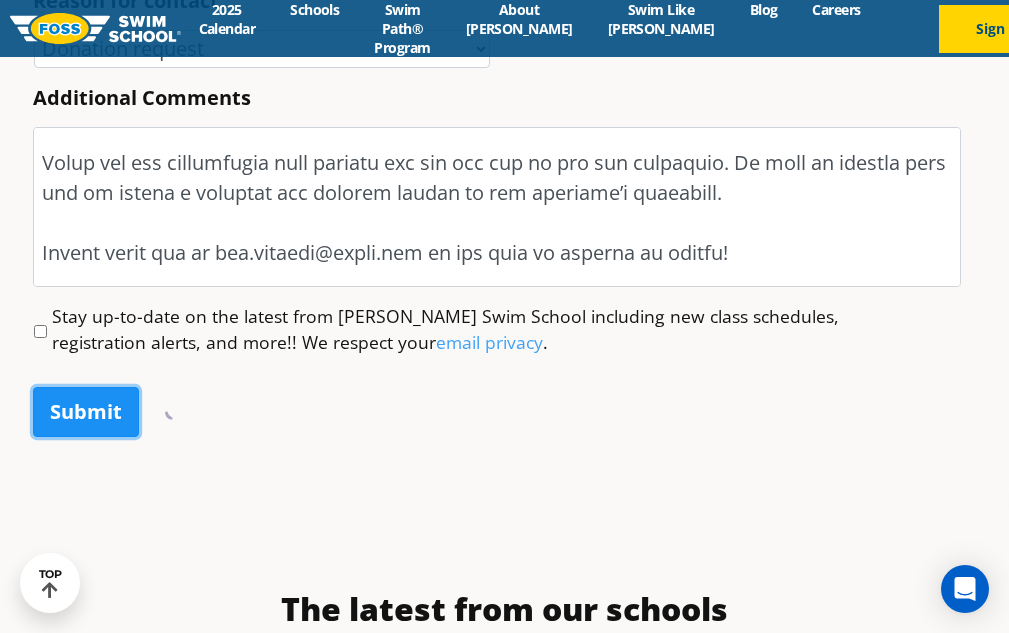 scroll, scrollTop: 0, scrollLeft: 0, axis: both 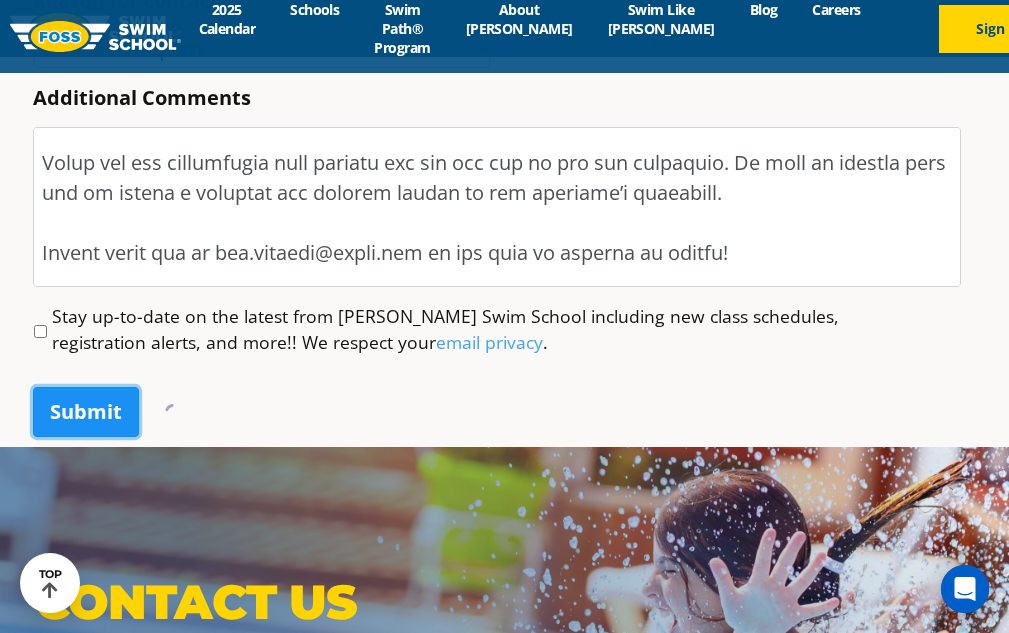 click on "Submit" at bounding box center (86, 412) 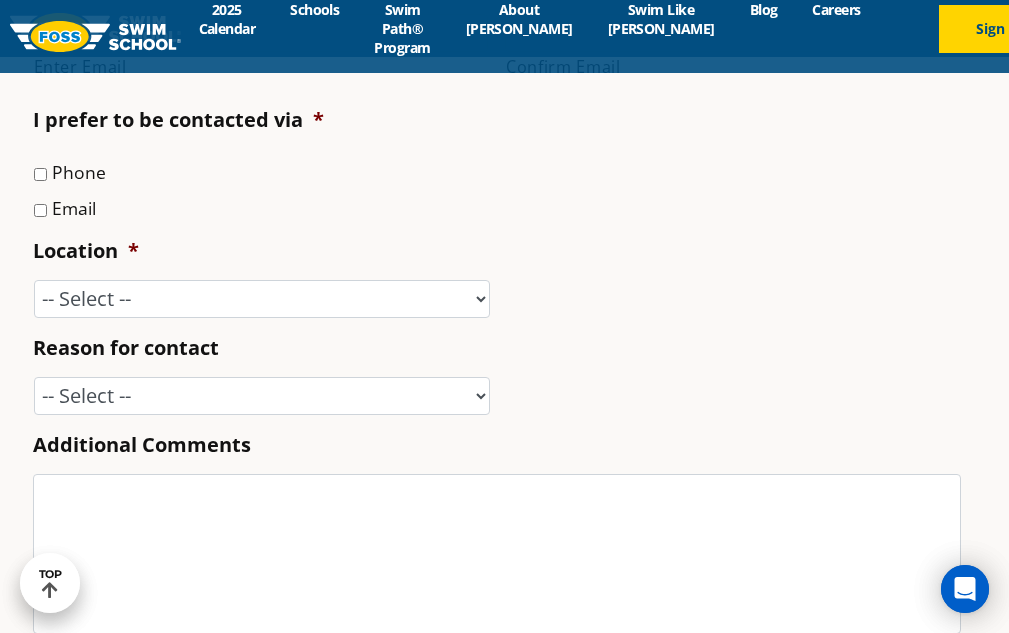 scroll, scrollTop: 2800, scrollLeft: 0, axis: vertical 